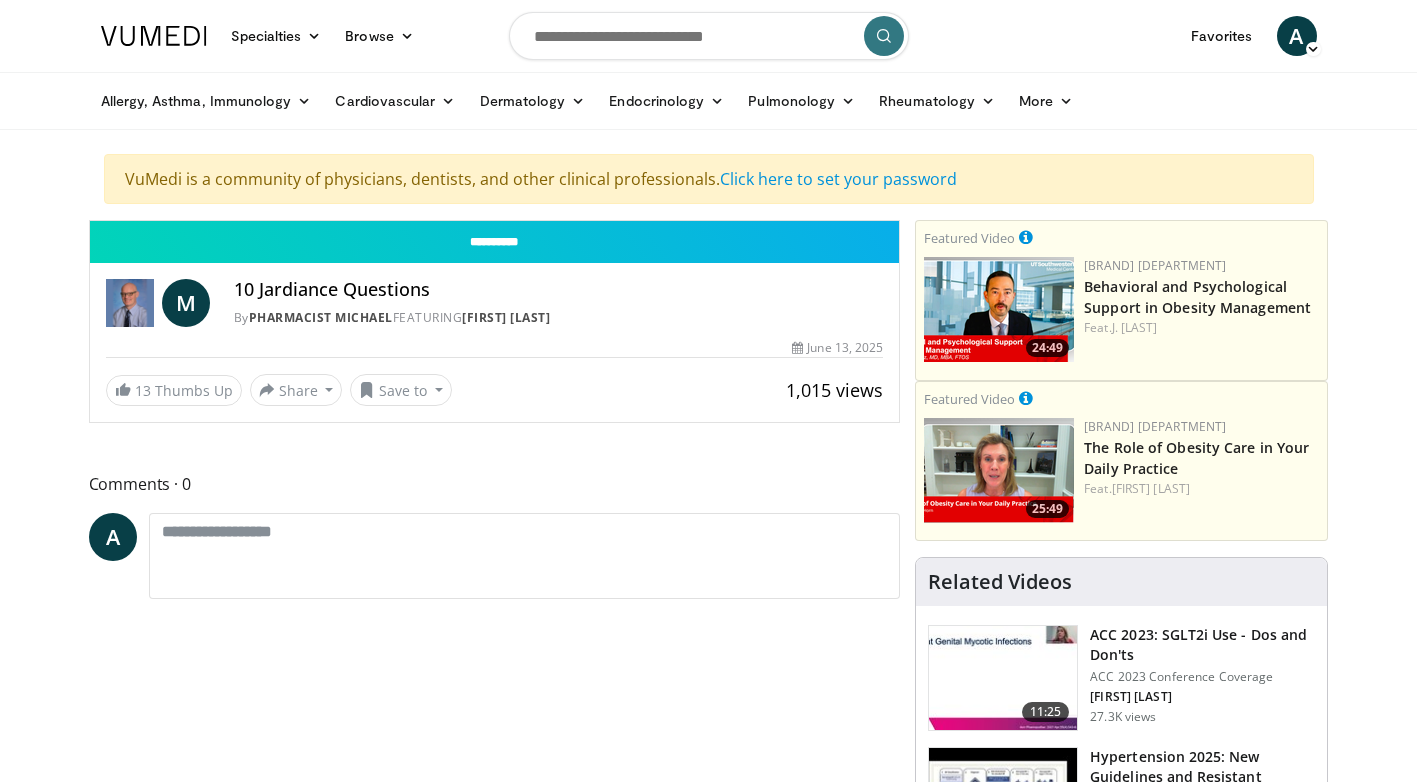 scroll, scrollTop: 0, scrollLeft: 0, axis: both 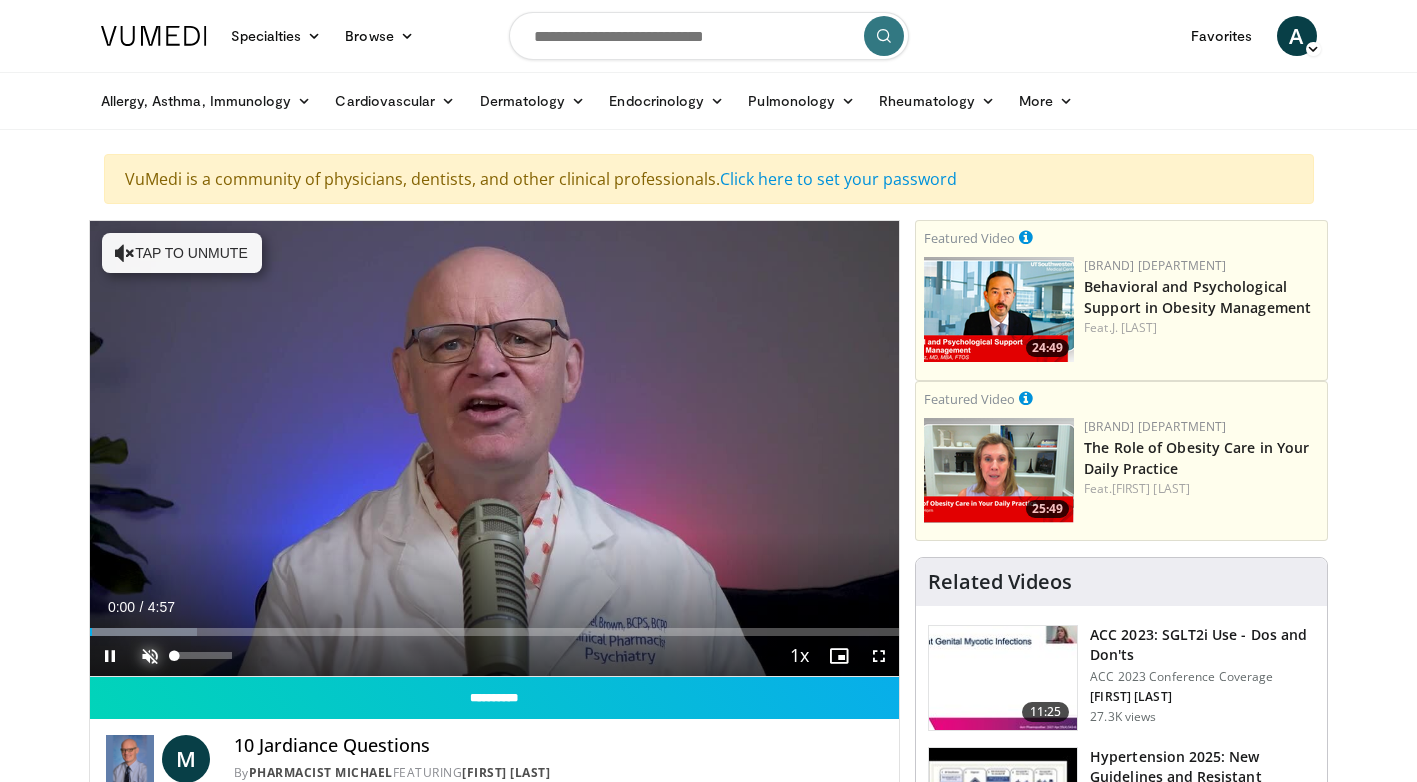 click at bounding box center (150, 656) 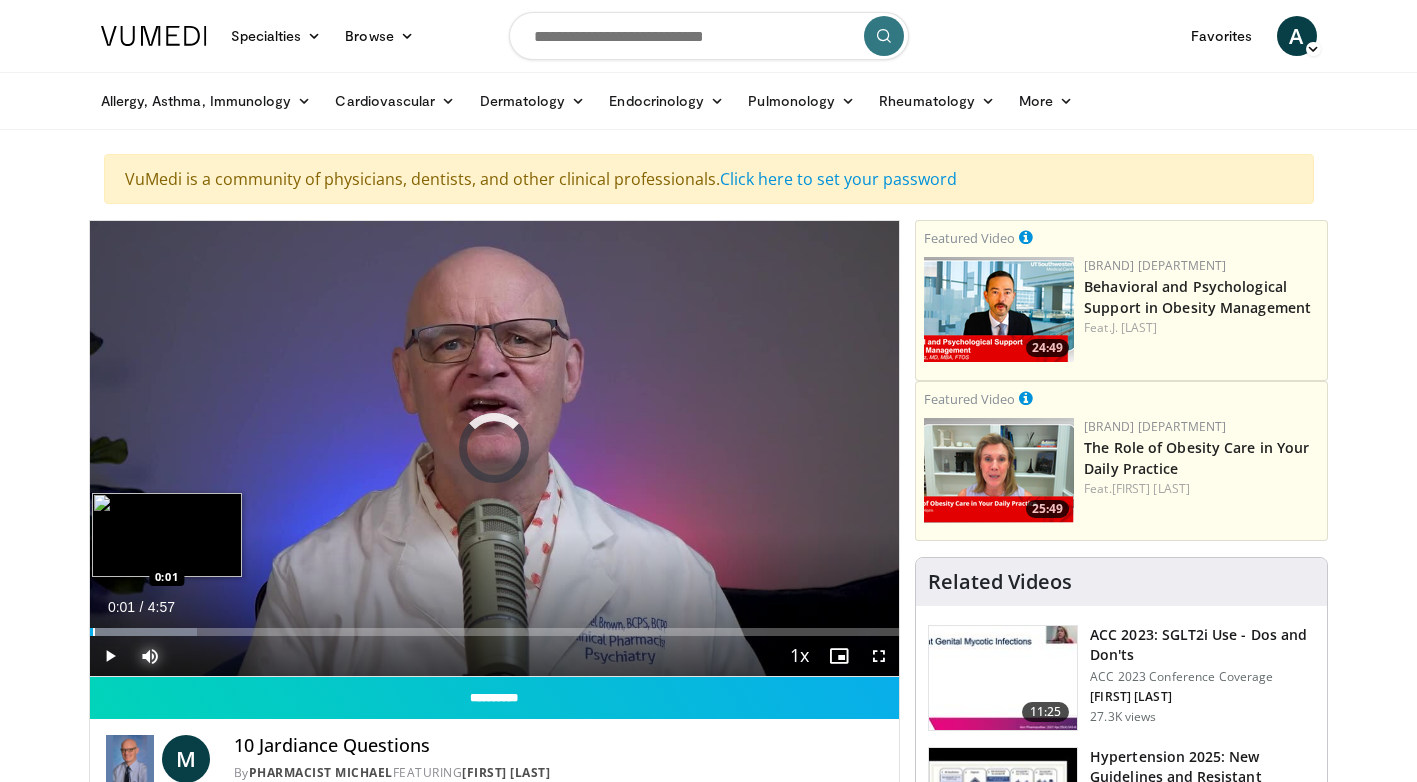 click at bounding box center (94, 632) 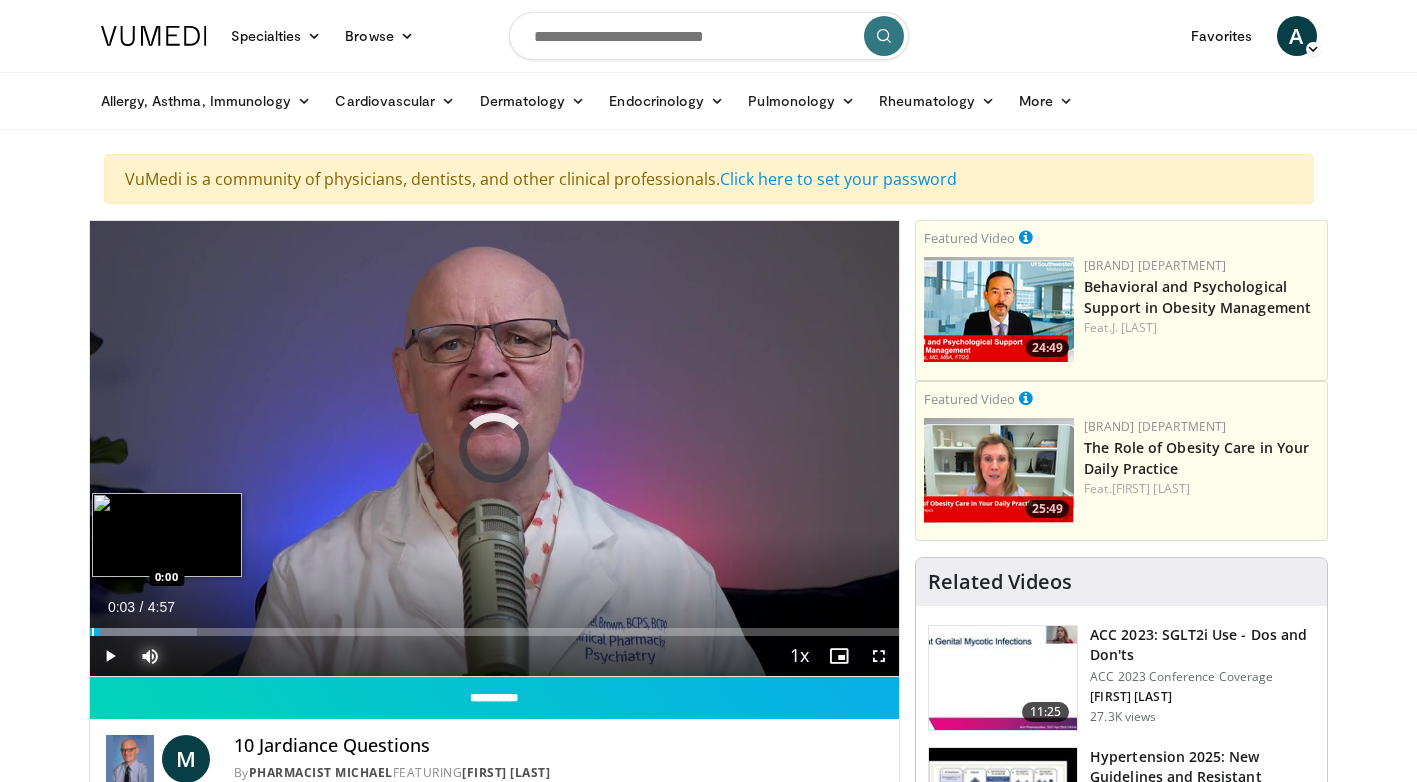 click at bounding box center (93, 632) 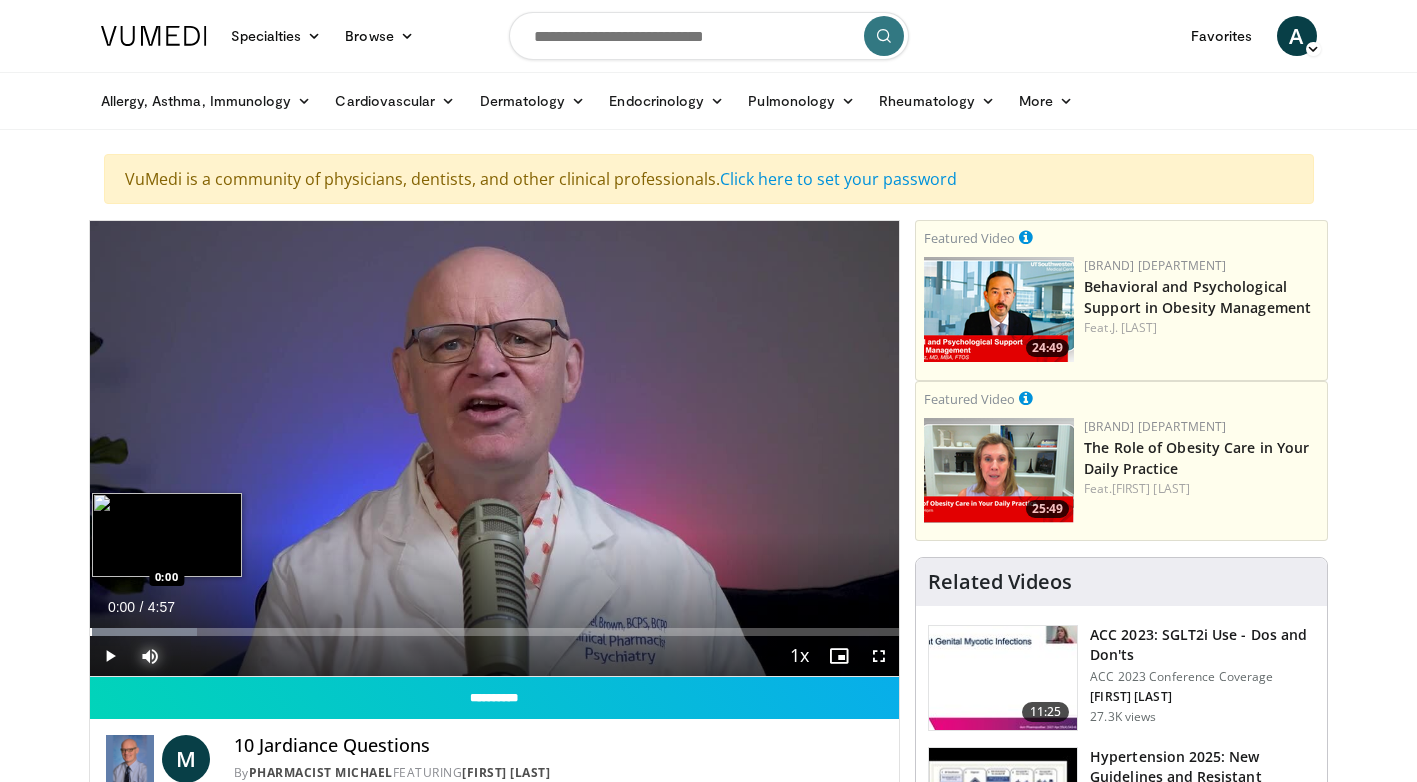 click at bounding box center (91, 632) 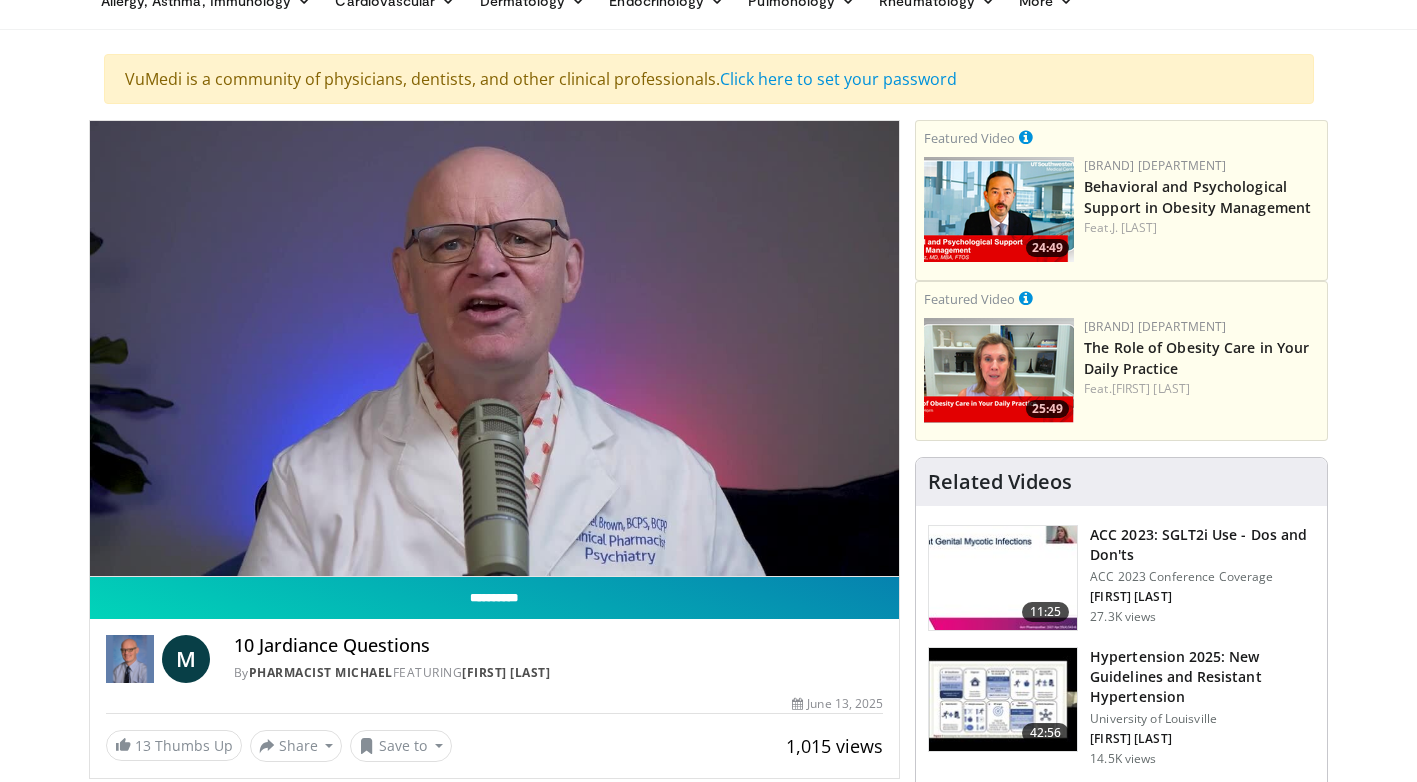 scroll, scrollTop: 0, scrollLeft: 0, axis: both 